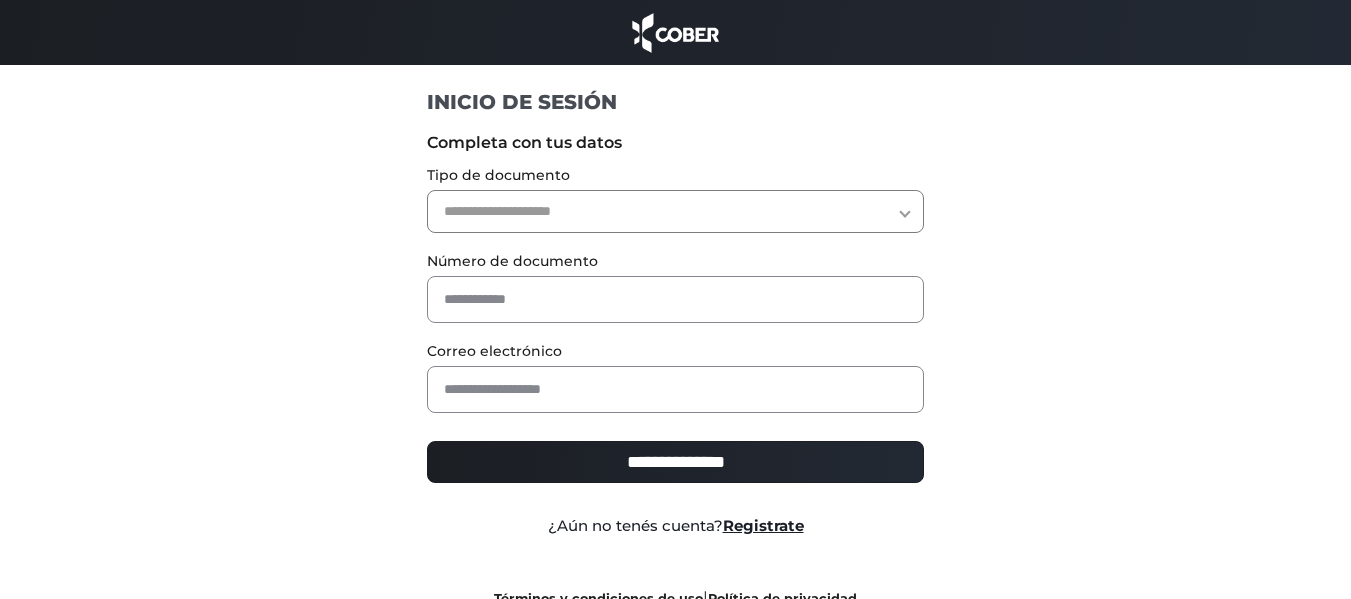 scroll, scrollTop: 0, scrollLeft: 0, axis: both 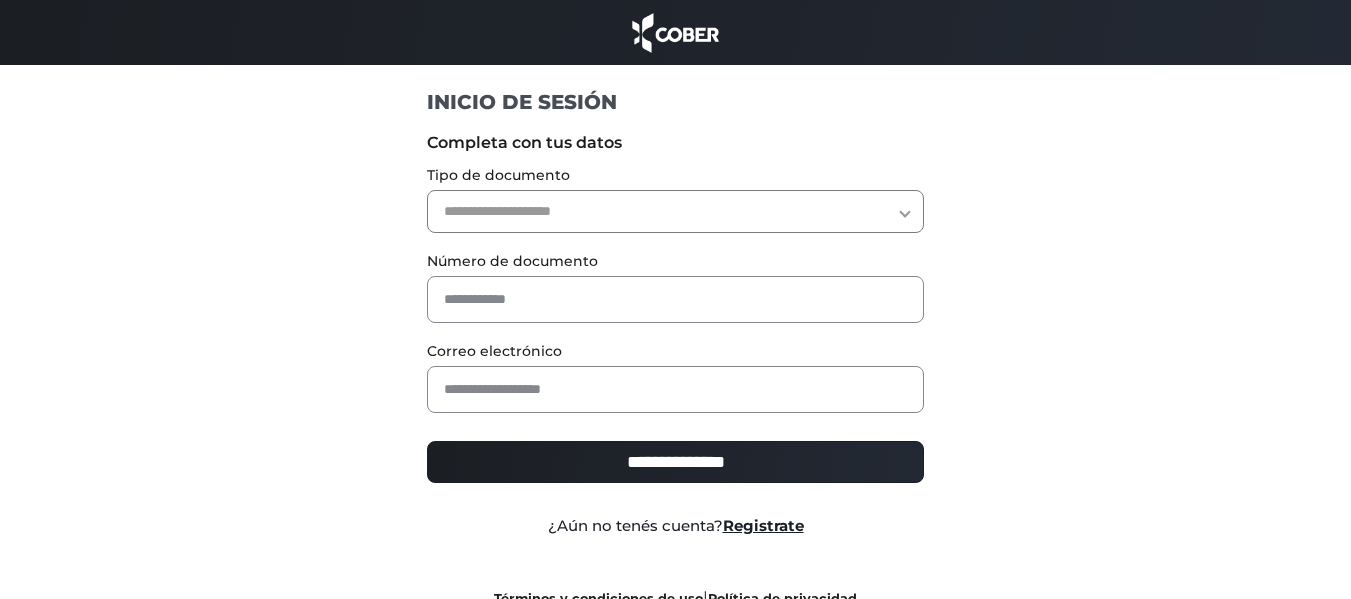 select on "***" 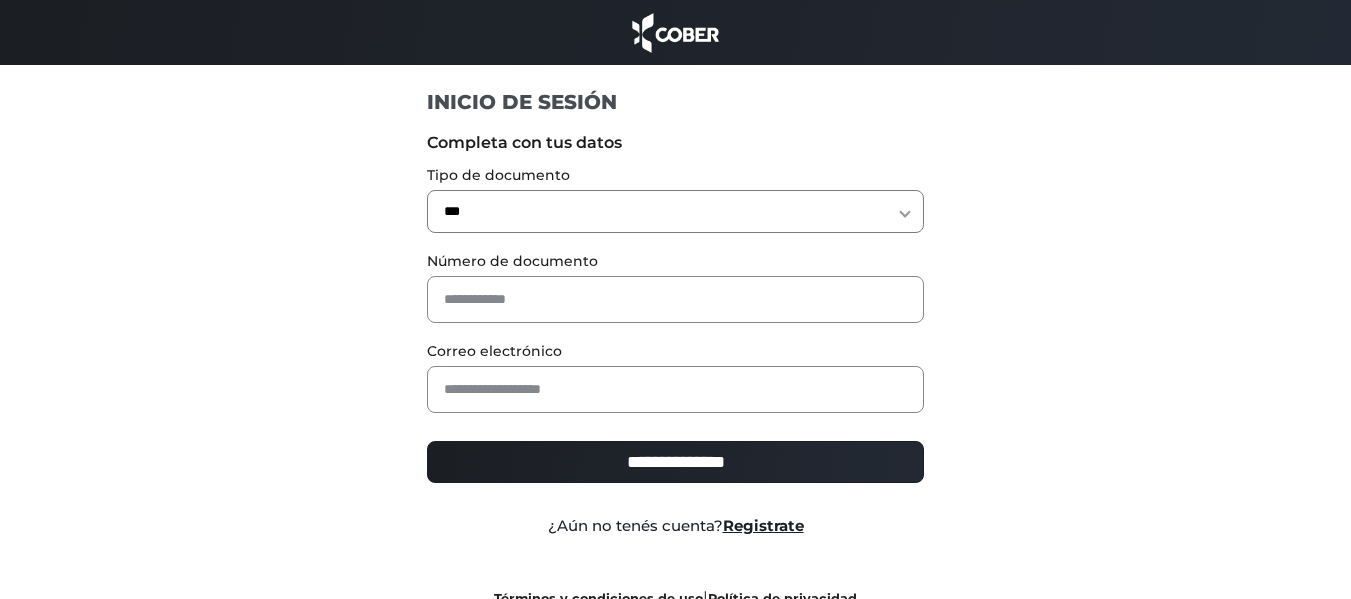 click on "**********" at bounding box center [675, 211] 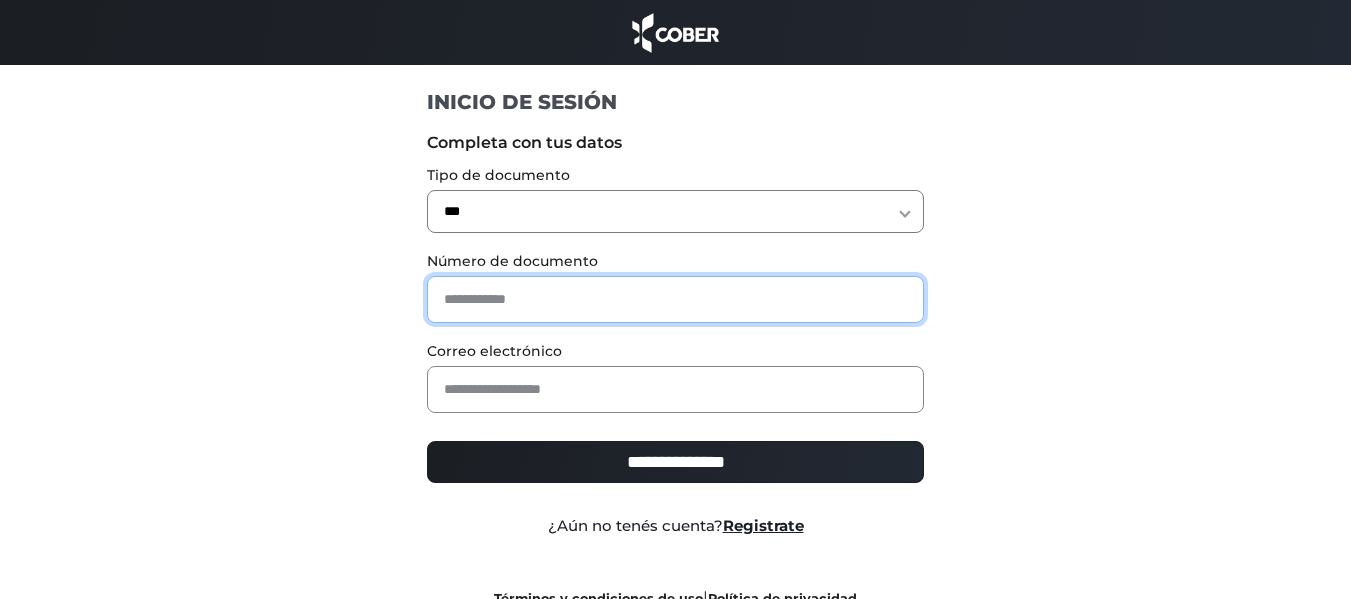 click at bounding box center (675, 299) 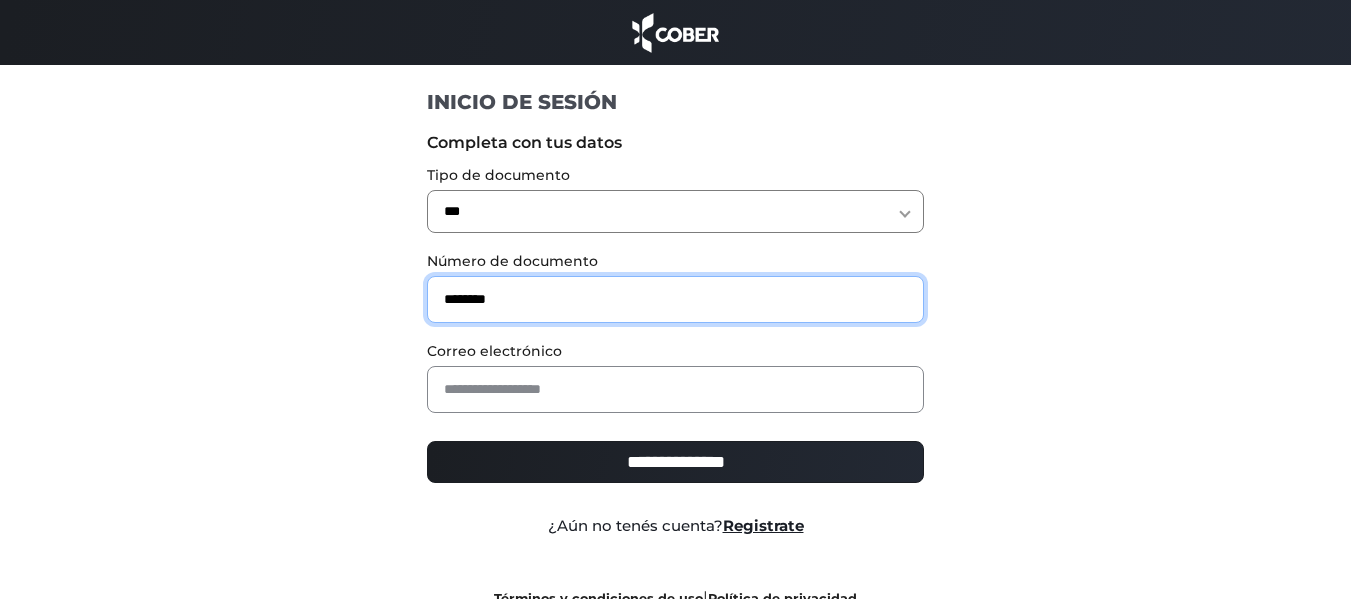 type on "********" 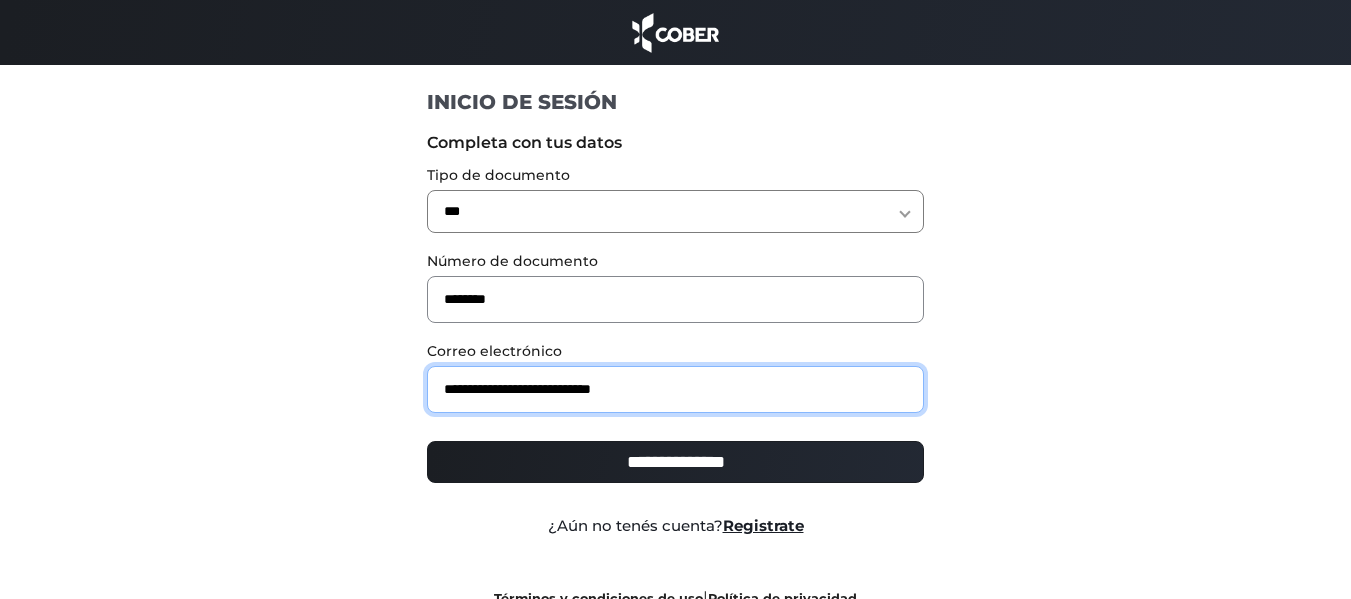 type on "**********" 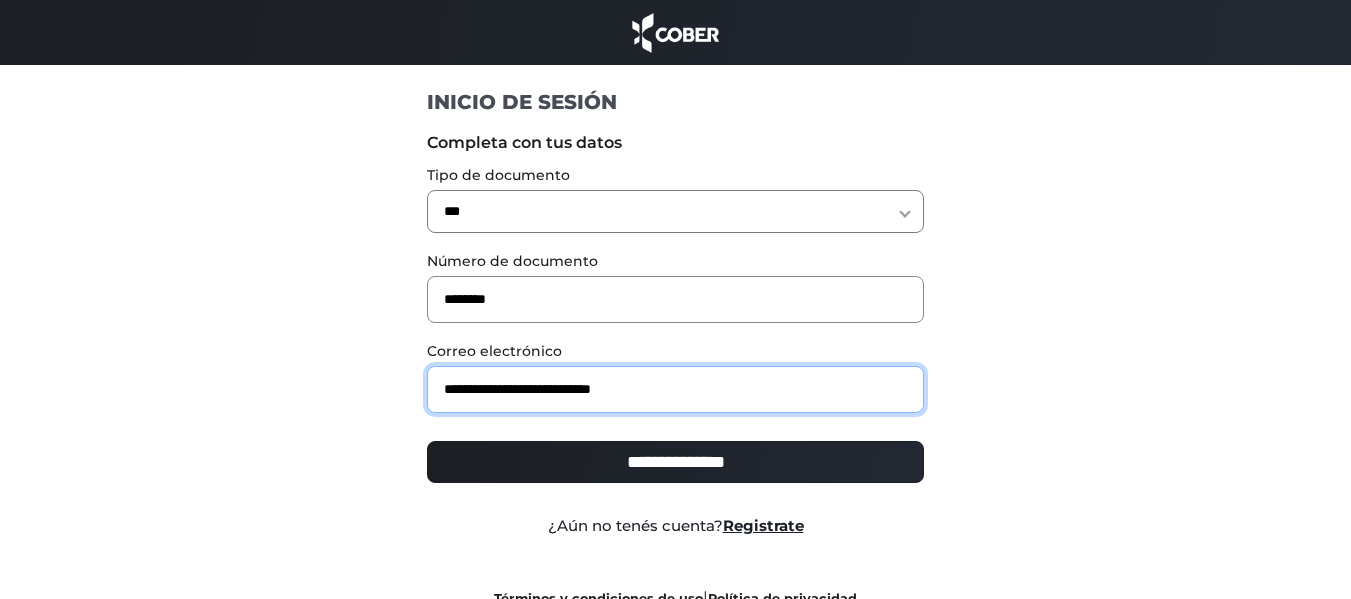 click on "**********" at bounding box center (675, 462) 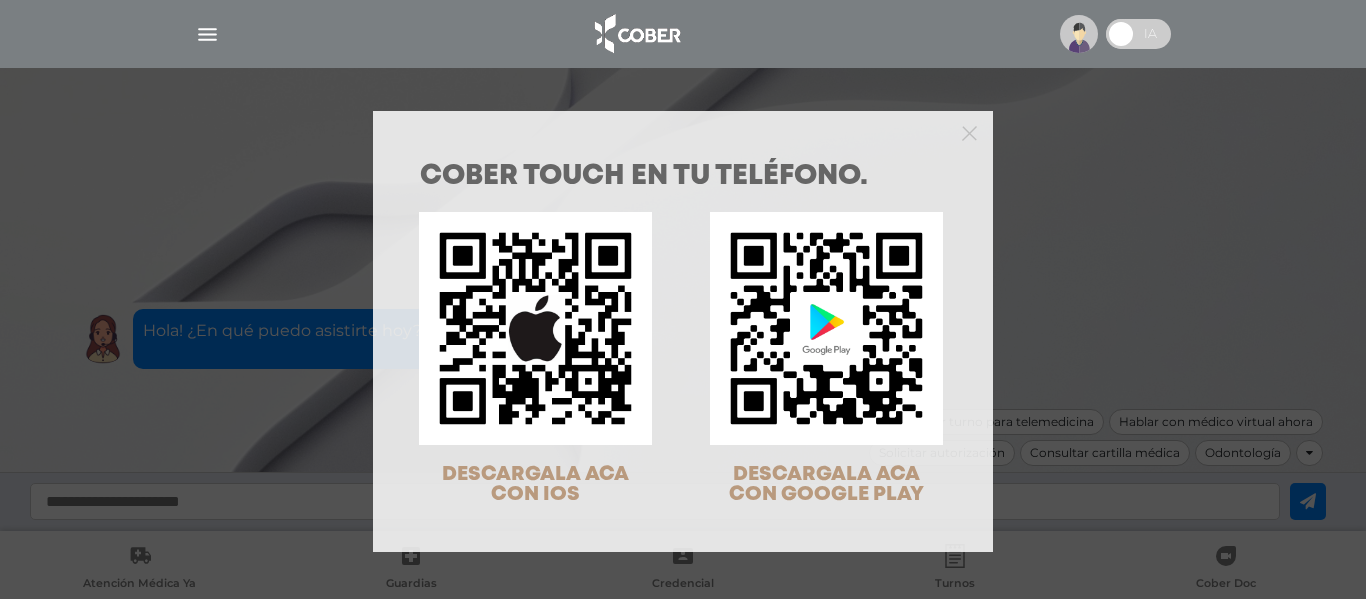 scroll, scrollTop: 0, scrollLeft: 0, axis: both 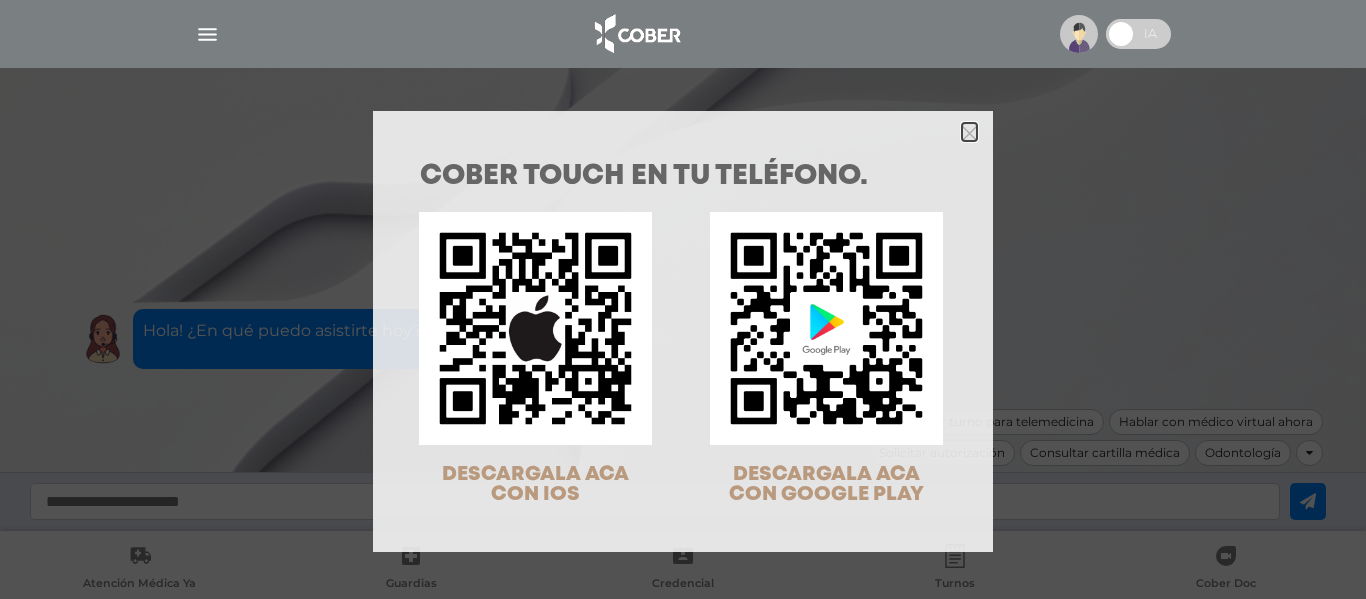 click 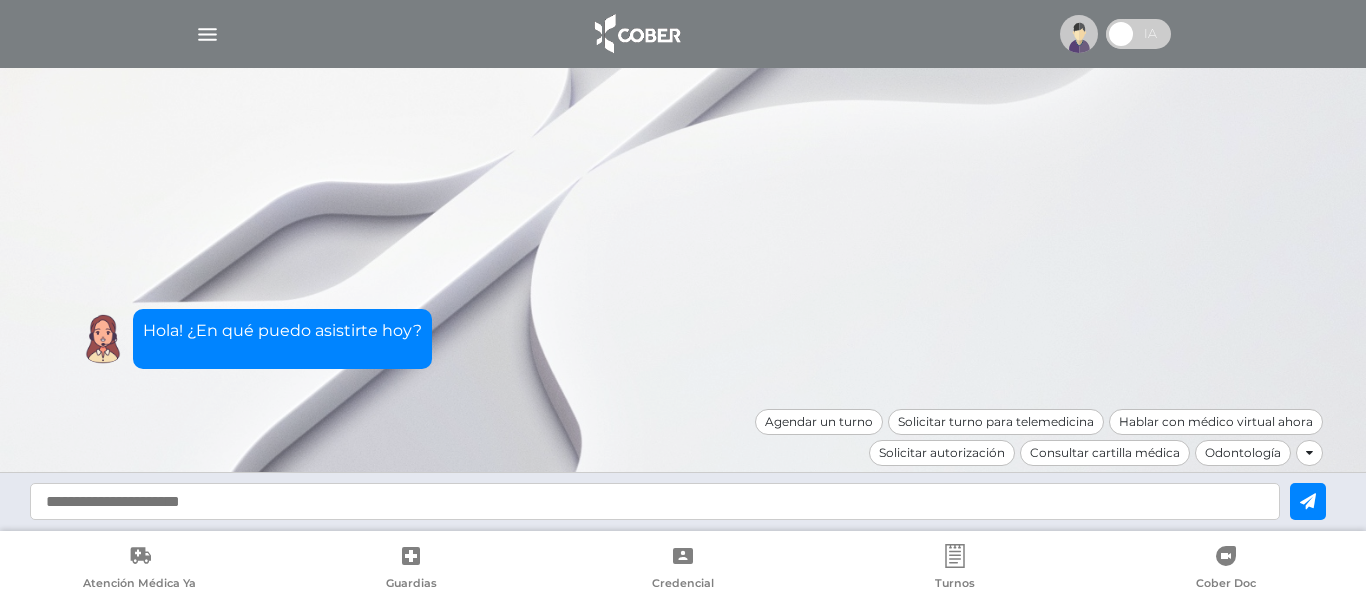click at bounding box center [683, 34] 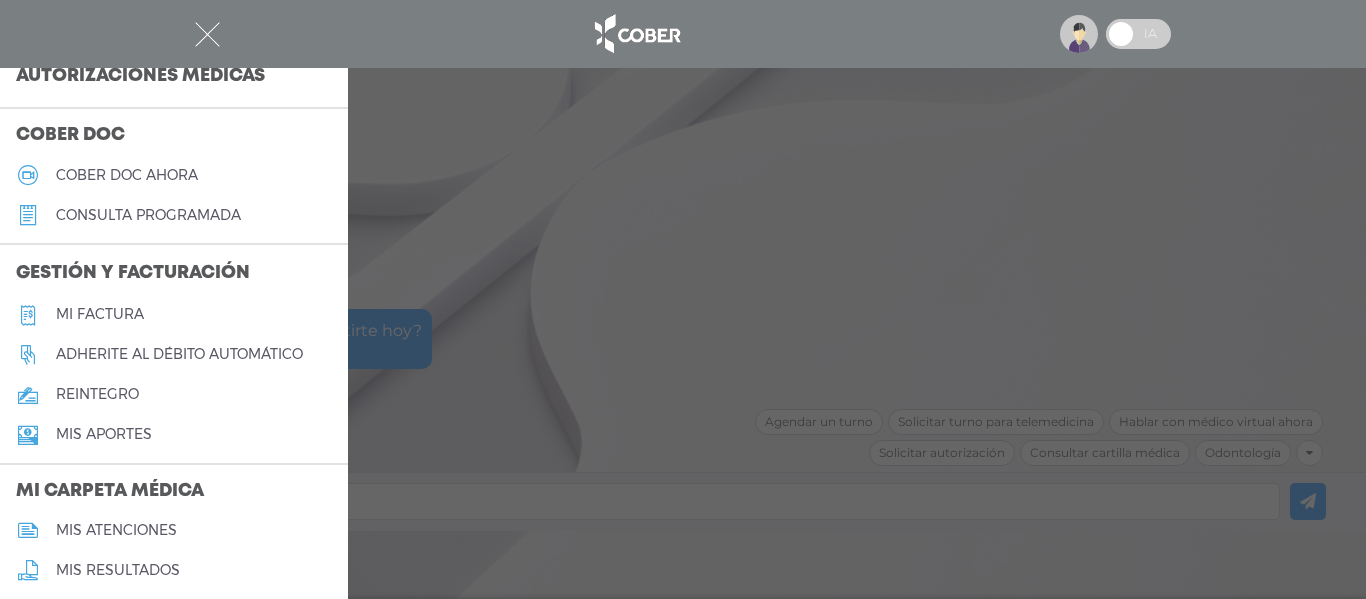 scroll, scrollTop: 563, scrollLeft: 0, axis: vertical 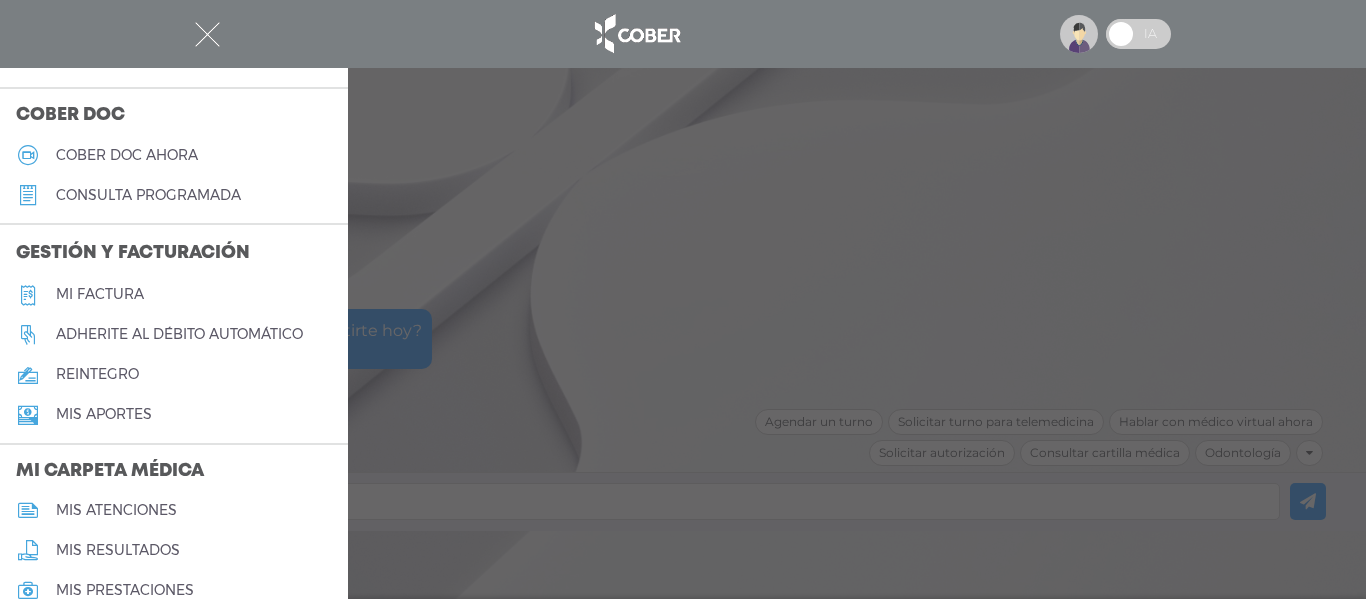 click at bounding box center (683, 299) 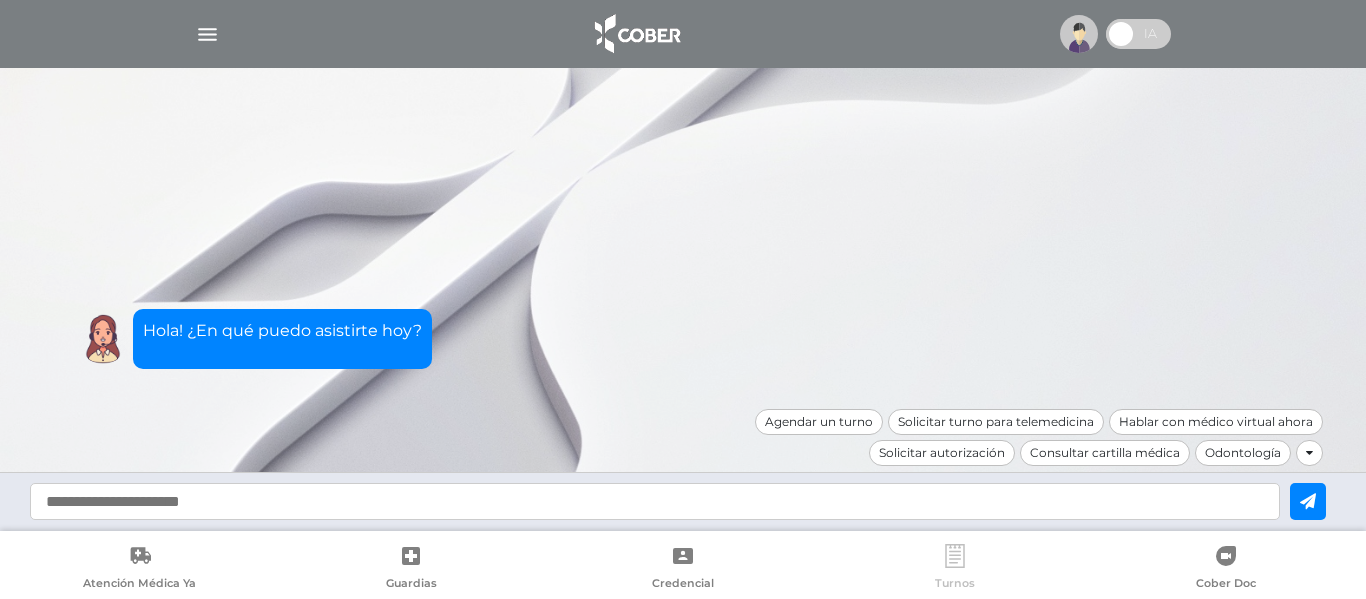 click on "Turnos" at bounding box center (955, 569) 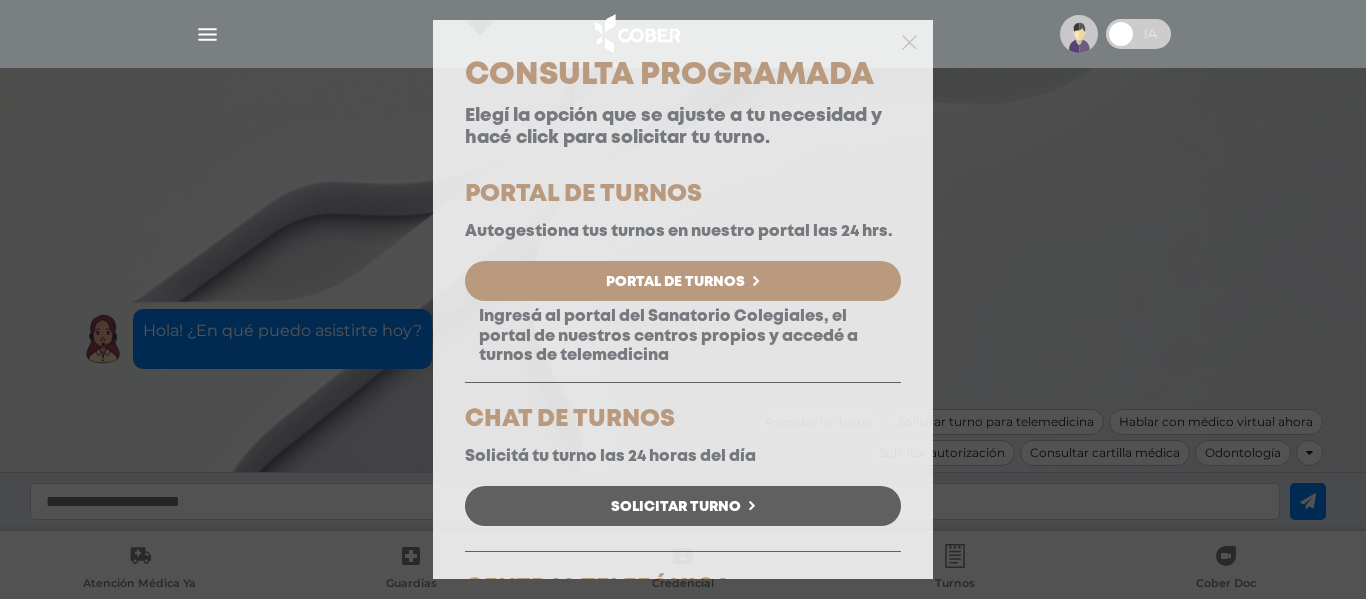click on "Portal de Turnos" at bounding box center (683, 281) 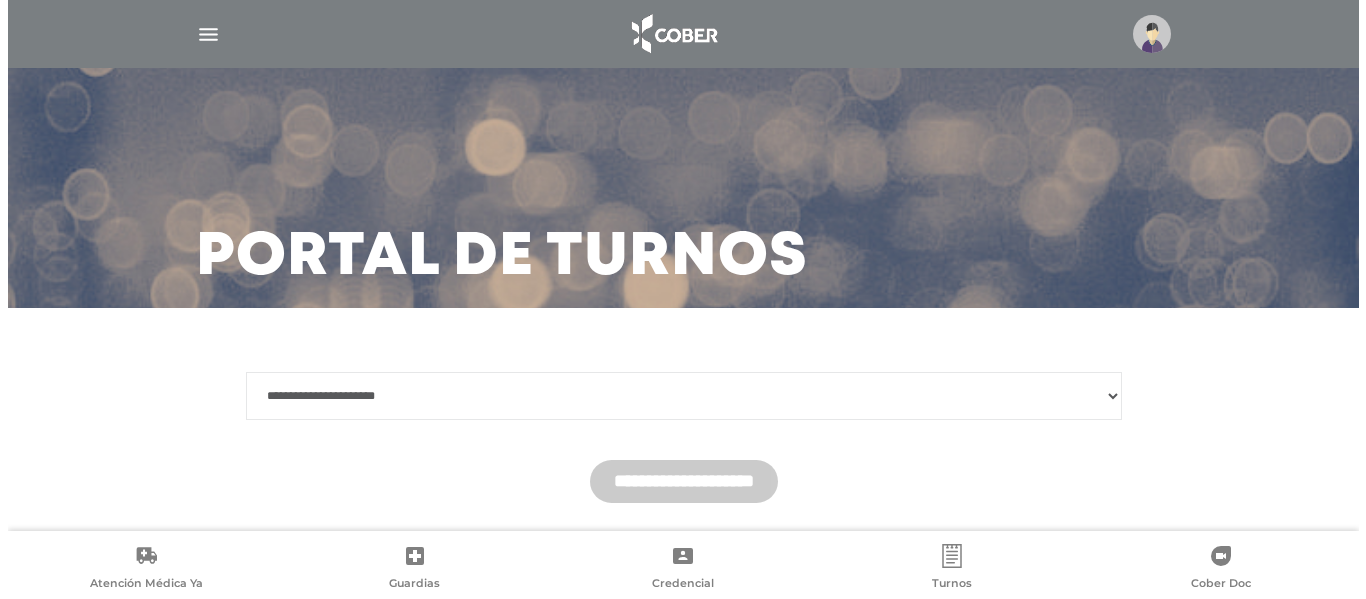 scroll, scrollTop: 0, scrollLeft: 0, axis: both 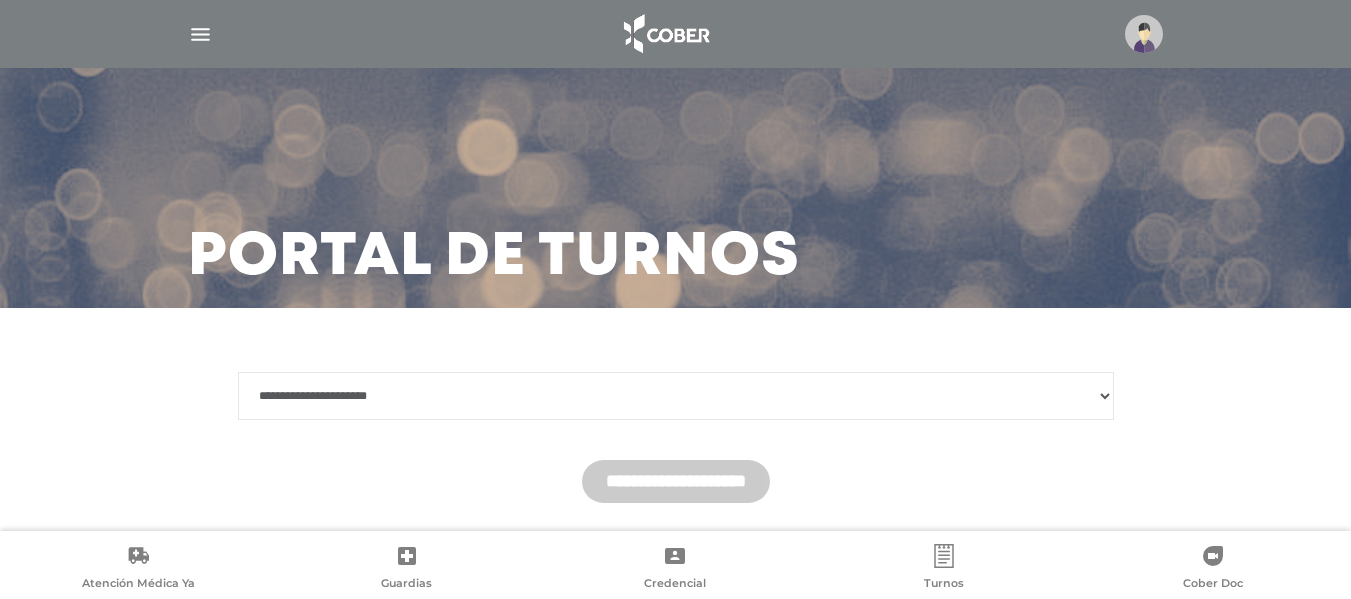 click on "Turnos" at bounding box center (944, 569) 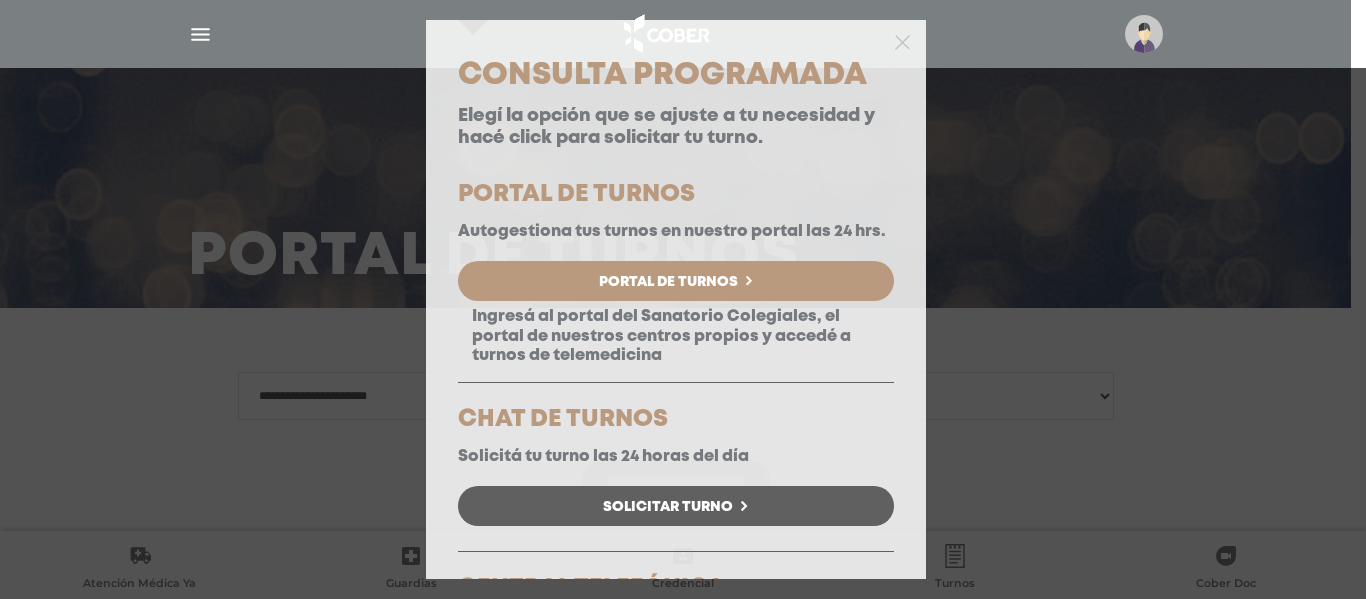 click on "Solicitar Turno" at bounding box center [668, 507] 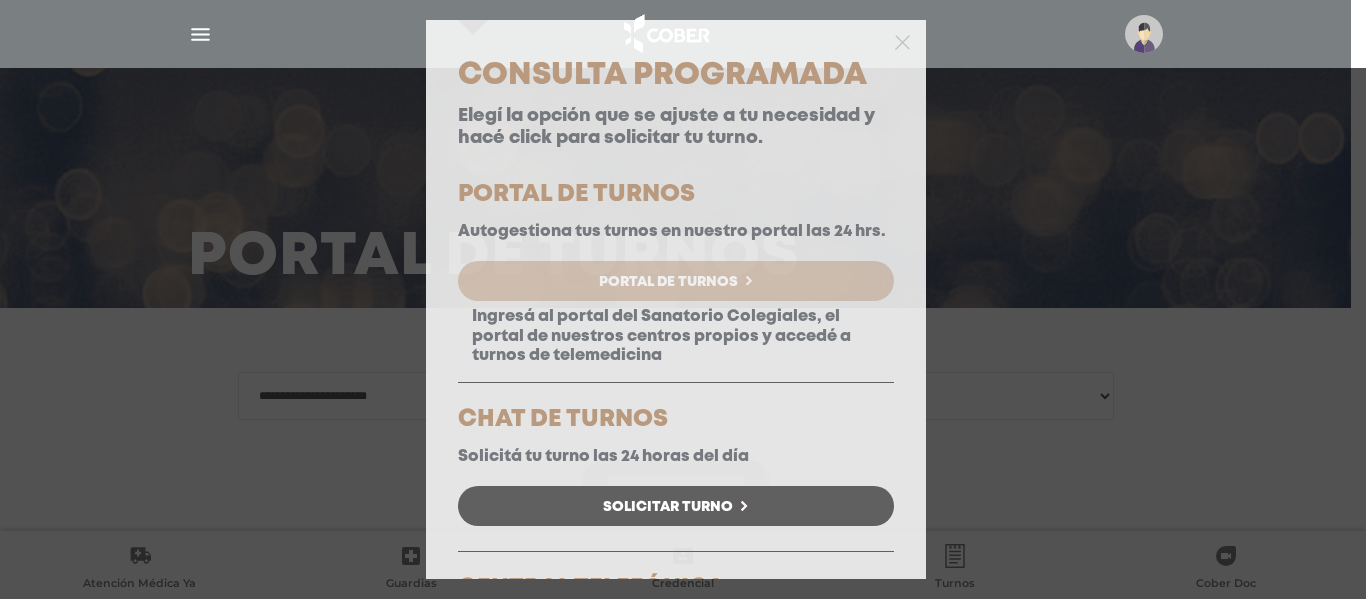 click on "Portal de Turnos" at bounding box center (668, 282) 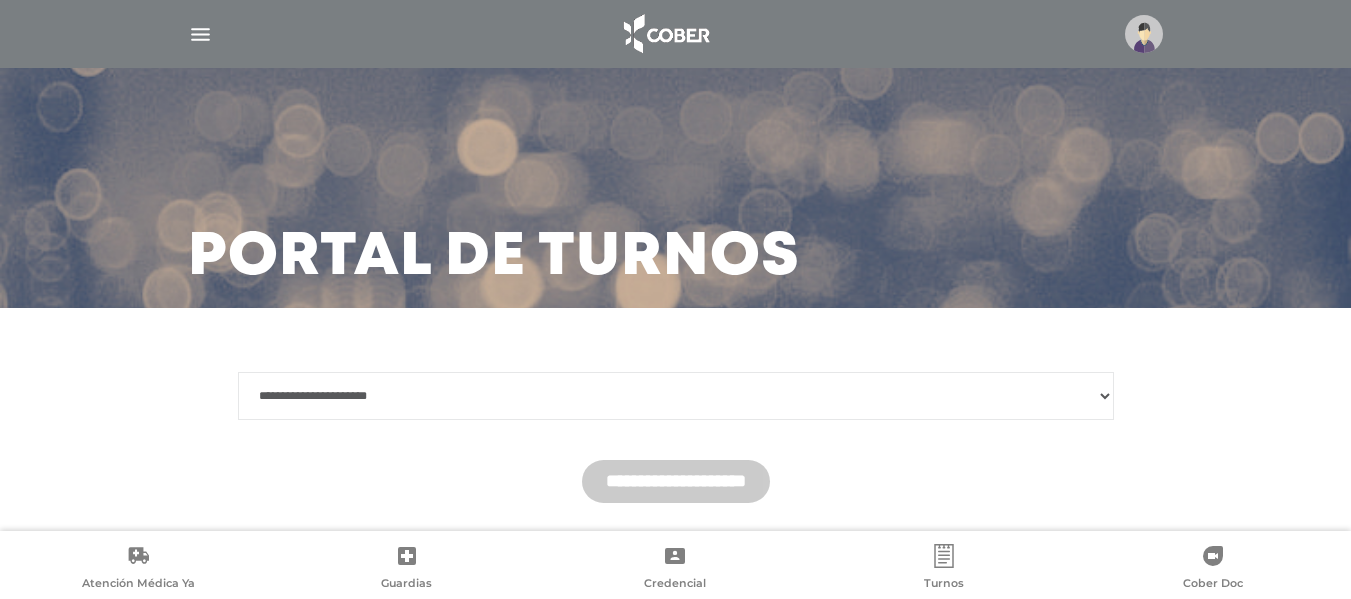 scroll, scrollTop: 0, scrollLeft: 0, axis: both 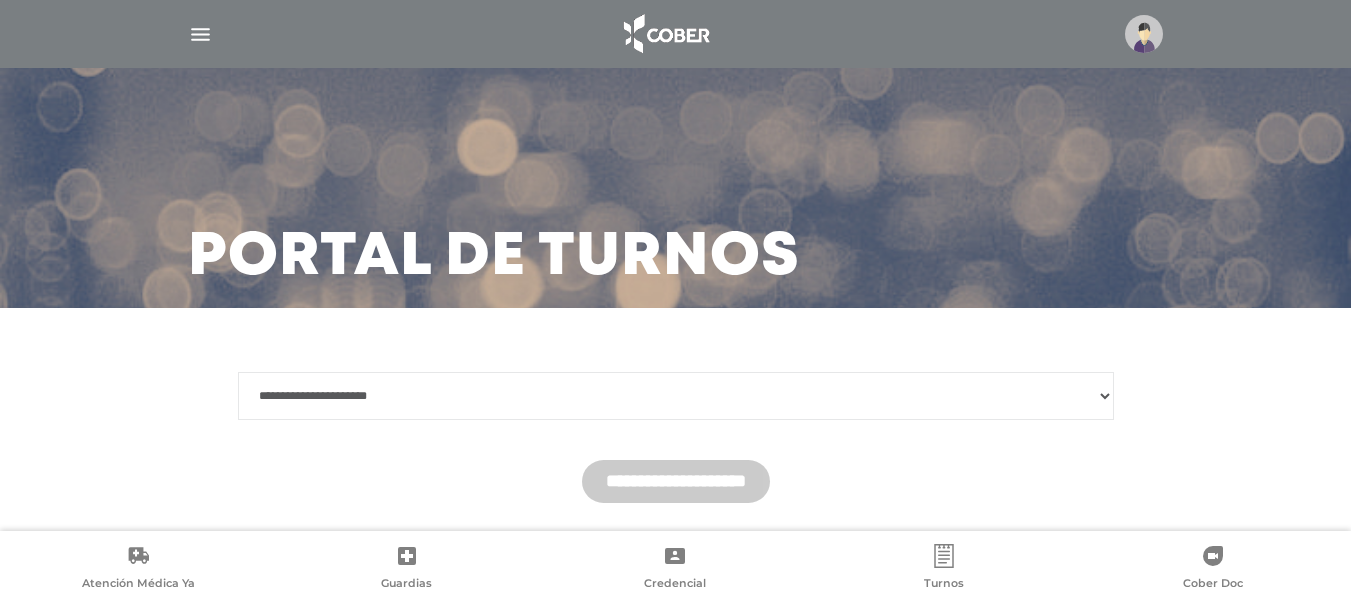 click on "**********" at bounding box center (676, 396) 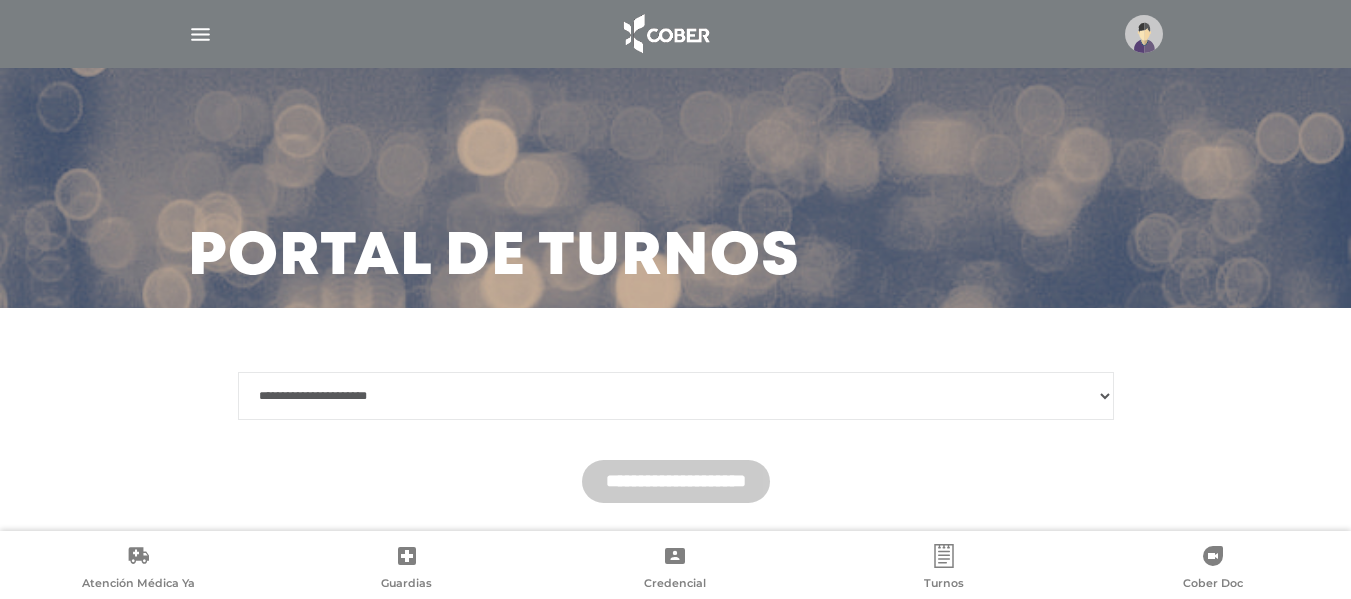 select on "*******" 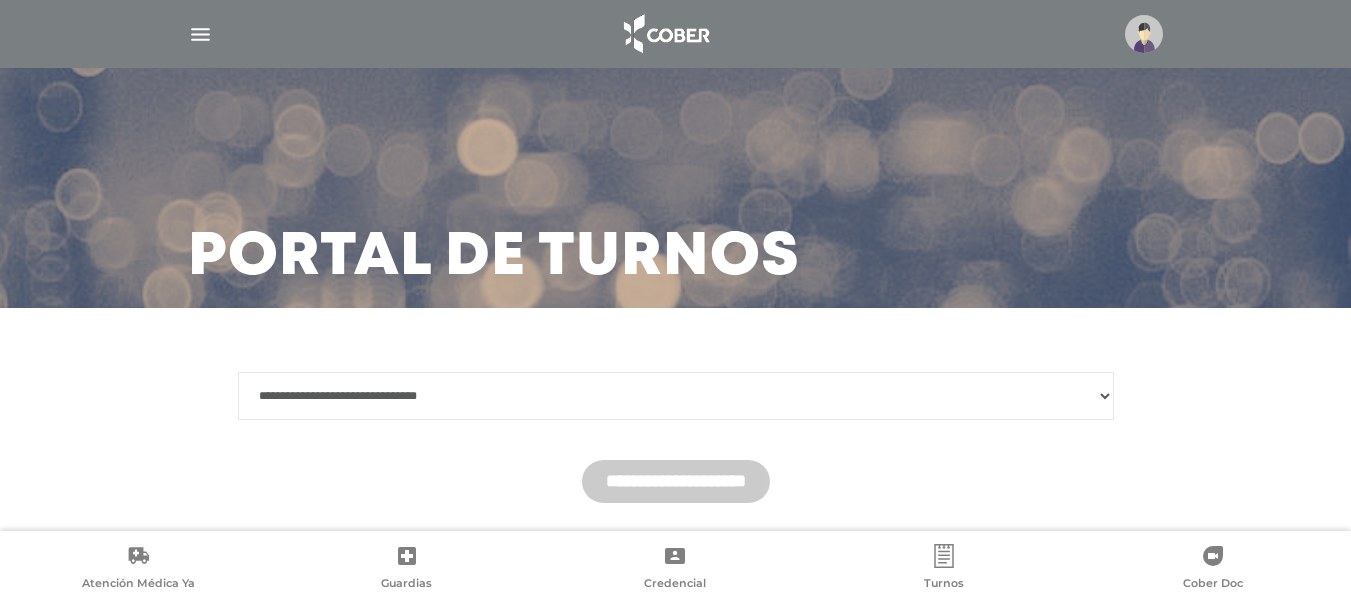 click on "**********" at bounding box center [676, 396] 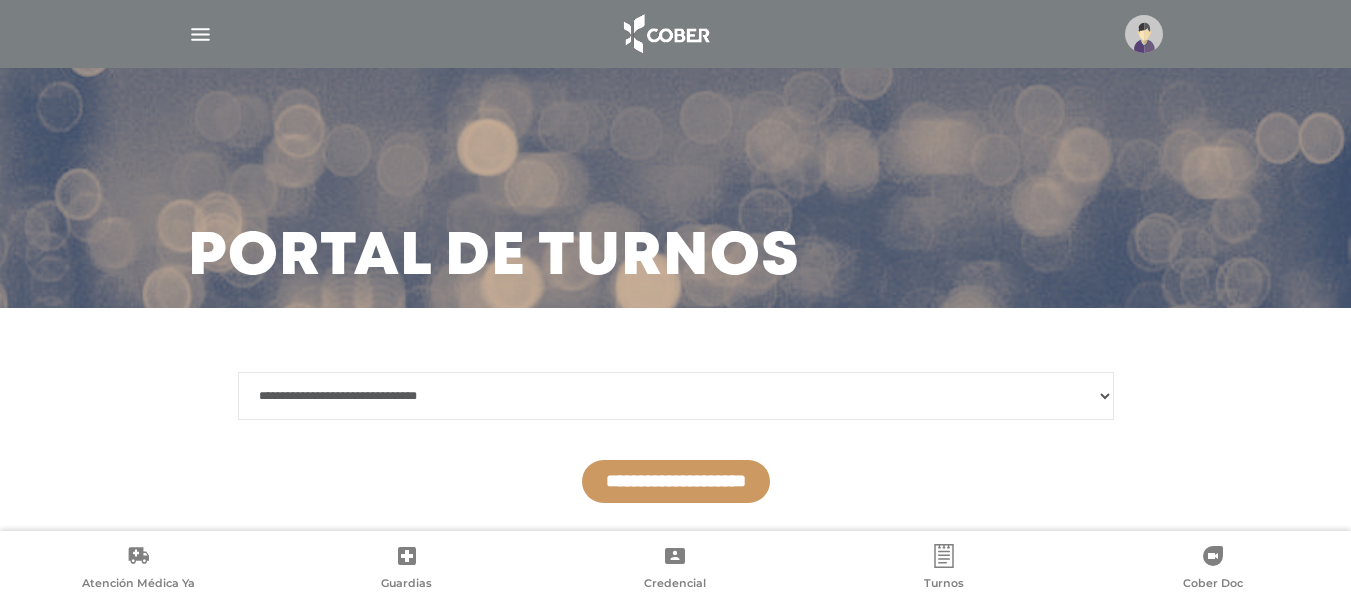 click on "**********" at bounding box center [676, 481] 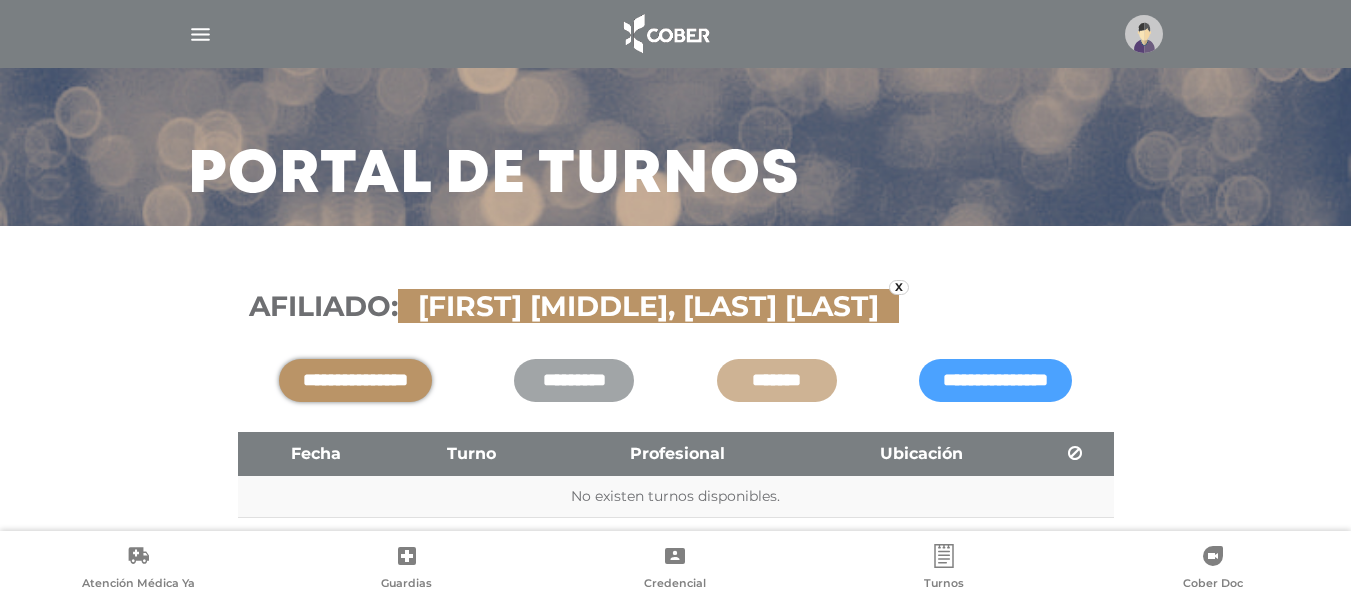 scroll, scrollTop: 157, scrollLeft: 0, axis: vertical 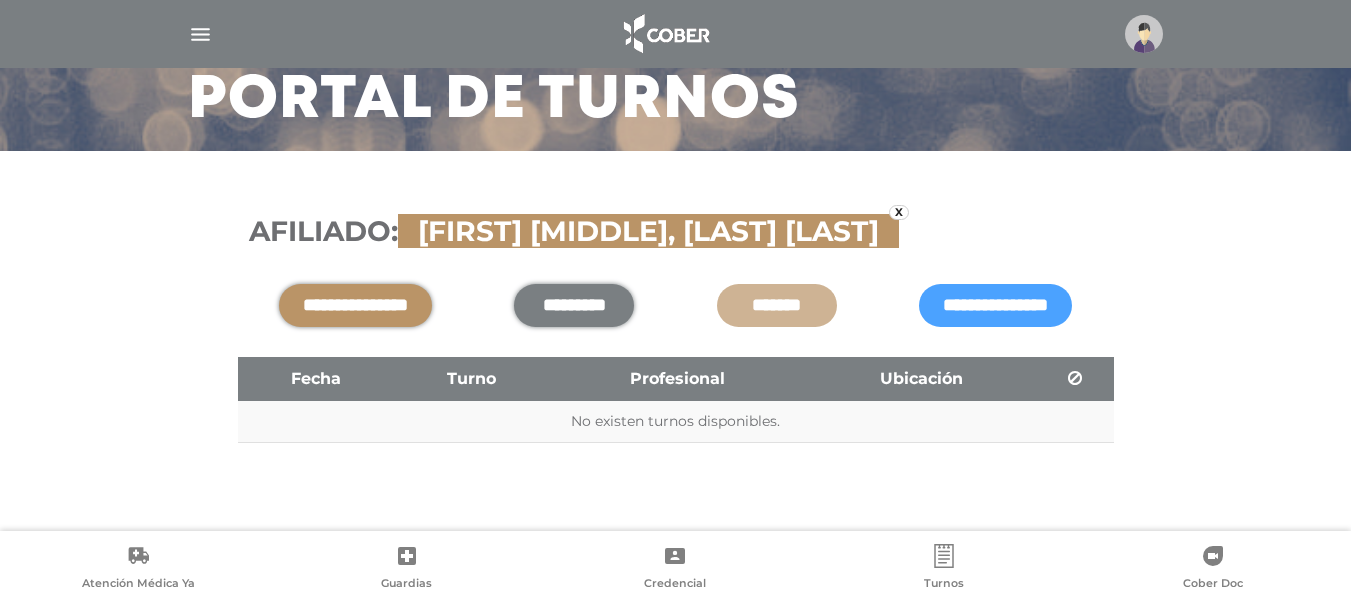 click on "*********" at bounding box center [574, 305] 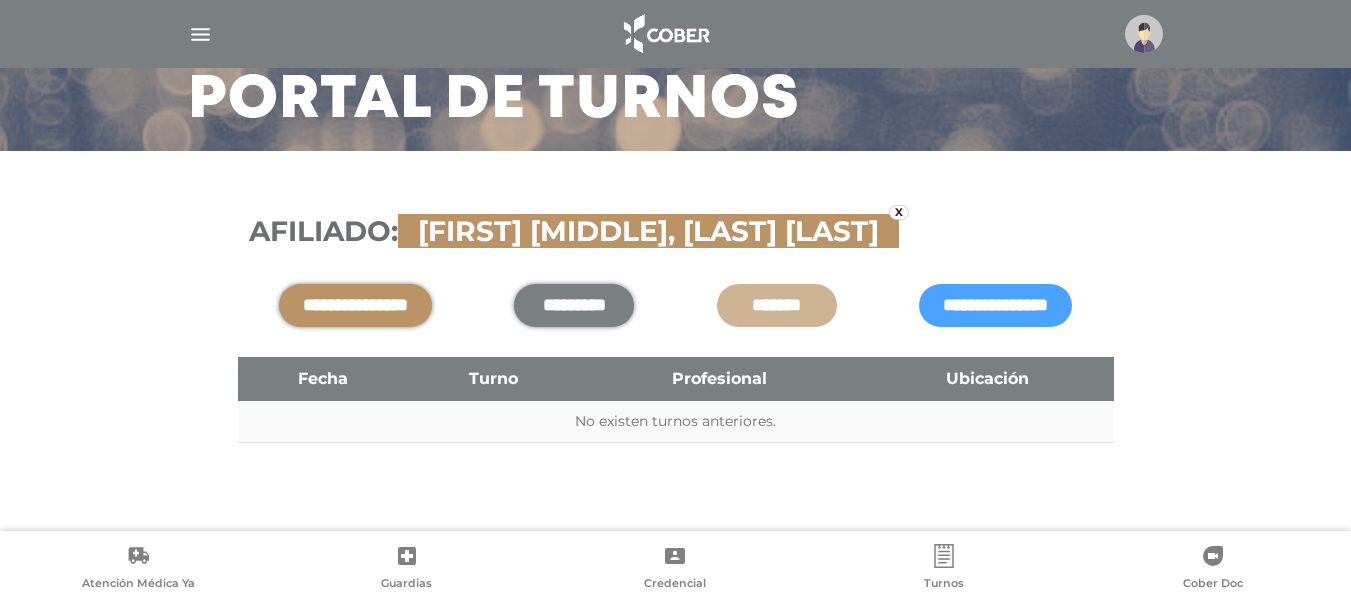click on "**********" at bounding box center [355, 305] 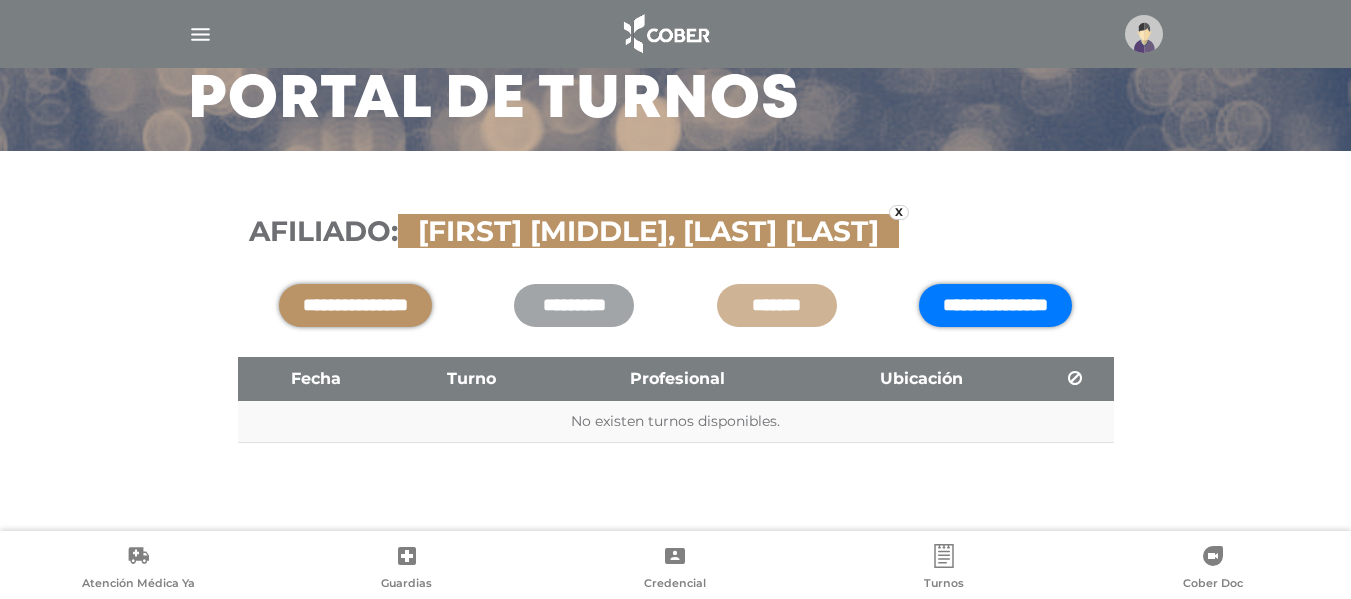click on "**********" at bounding box center [995, 305] 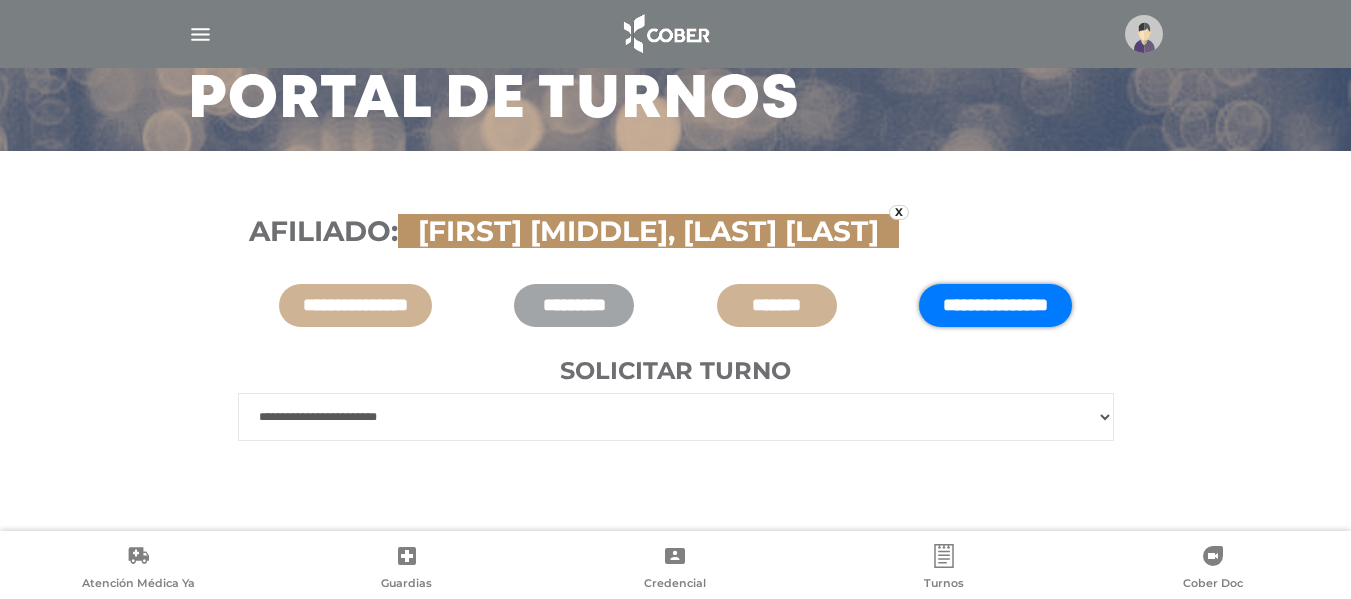 click on "**********" at bounding box center [676, 417] 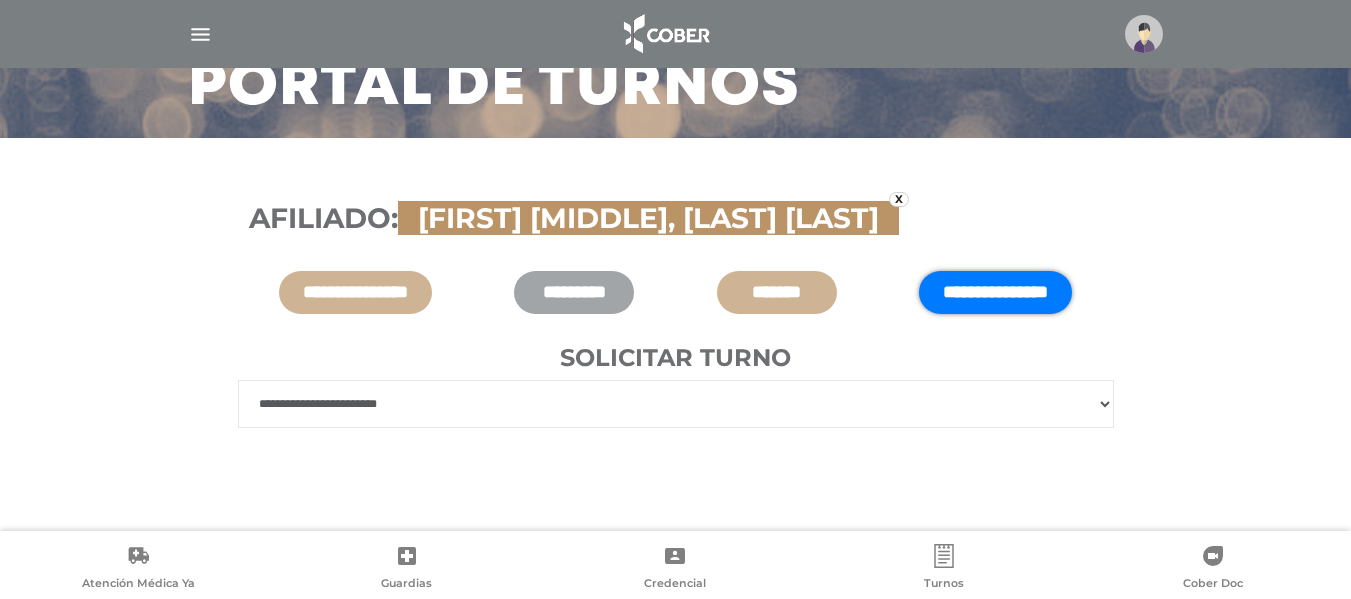 scroll, scrollTop: 179, scrollLeft: 0, axis: vertical 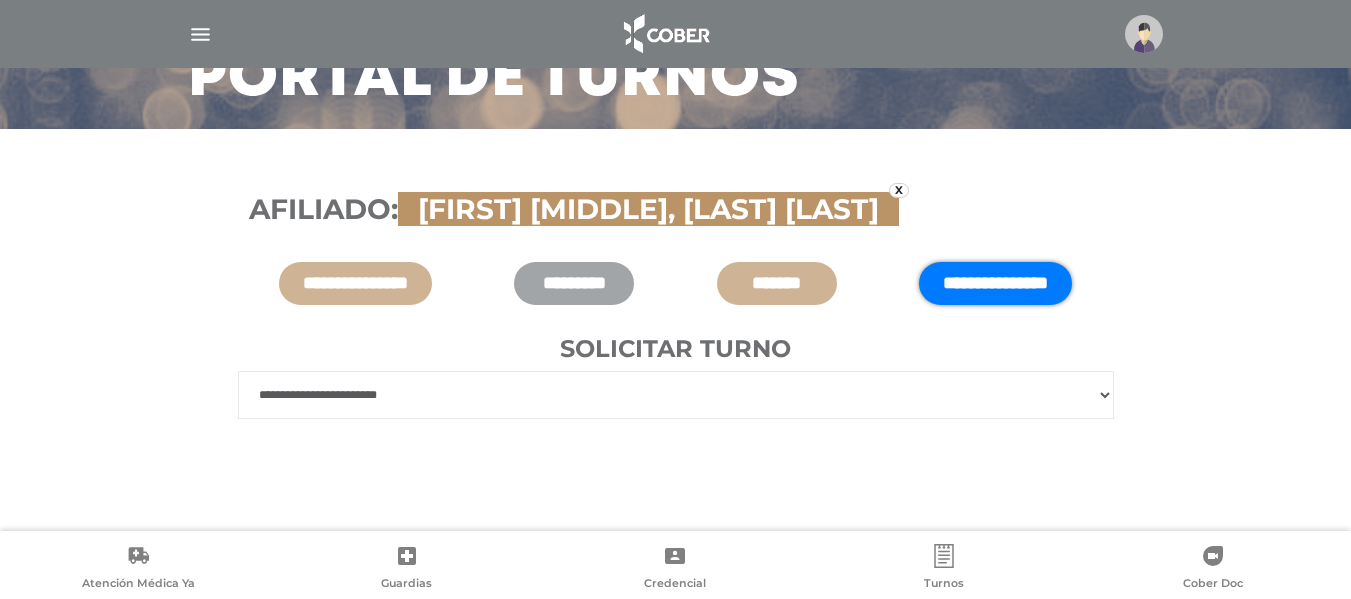 click on "**********" at bounding box center [676, 395] 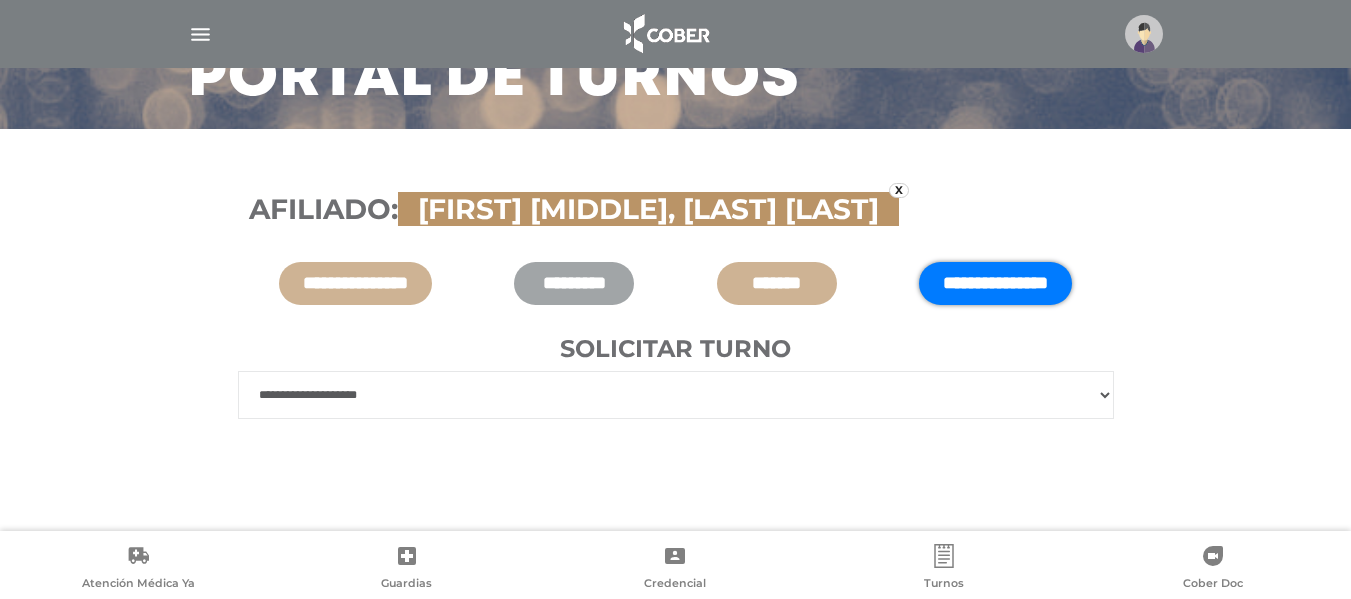 click on "**********" at bounding box center (676, 395) 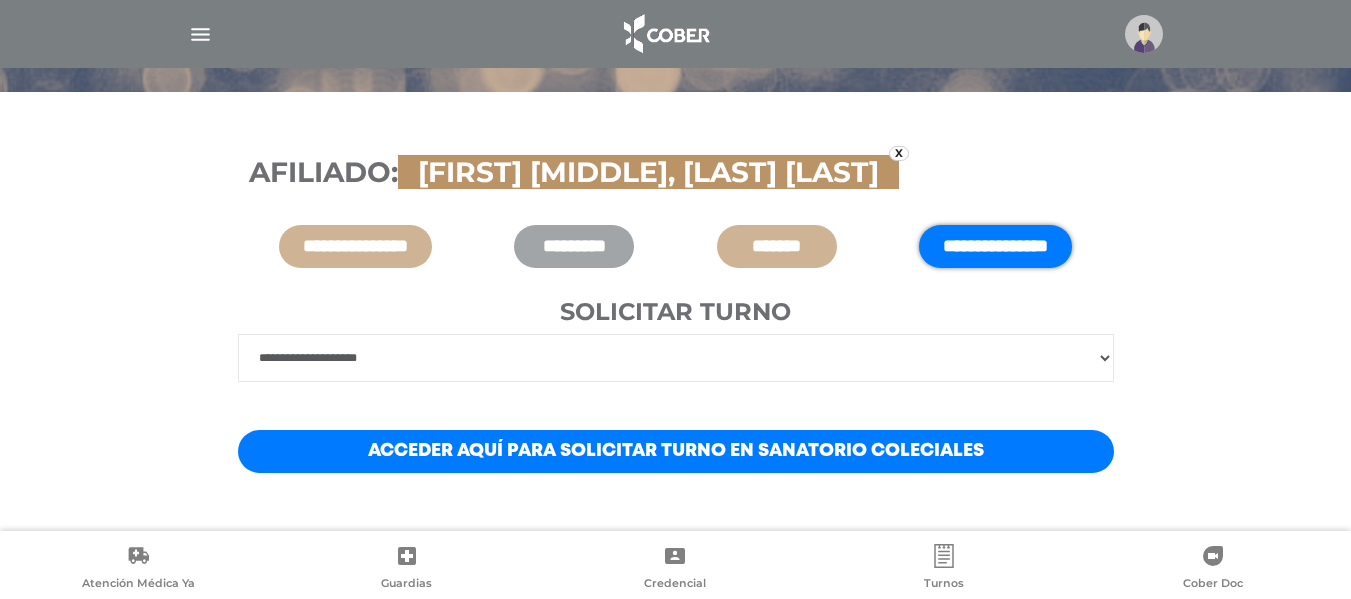 scroll, scrollTop: 246, scrollLeft: 0, axis: vertical 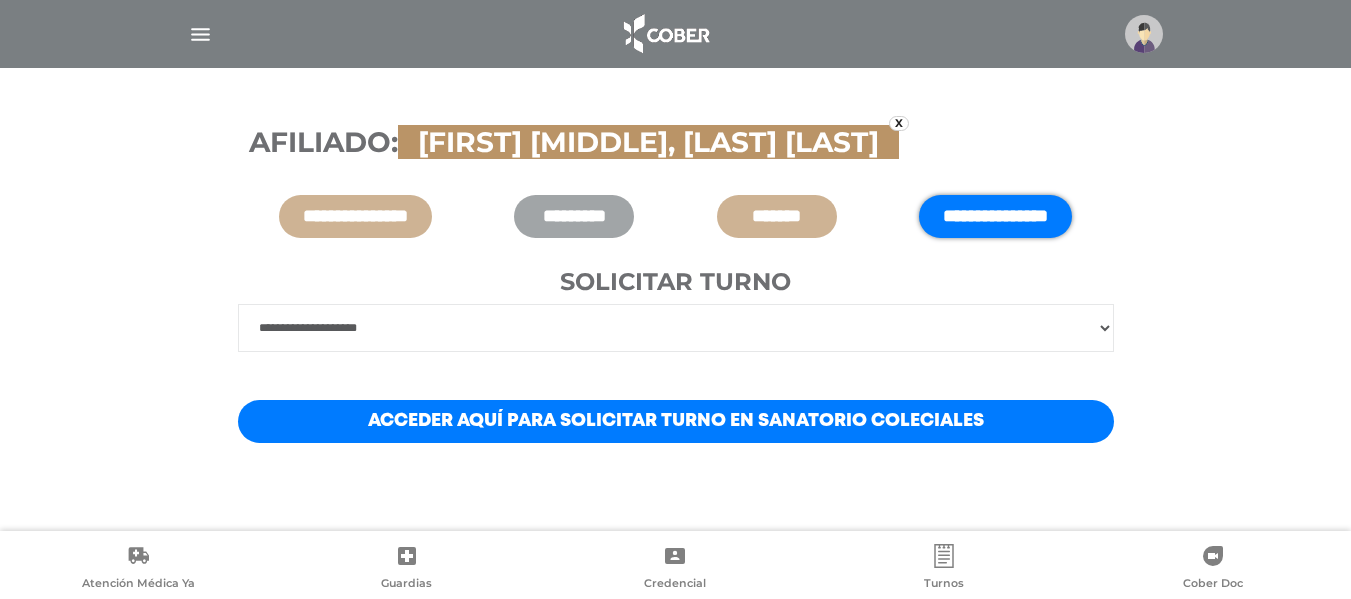 click on "Acceder aquí para solicitar turno en Sanatorio Coleciales" at bounding box center (676, 421) 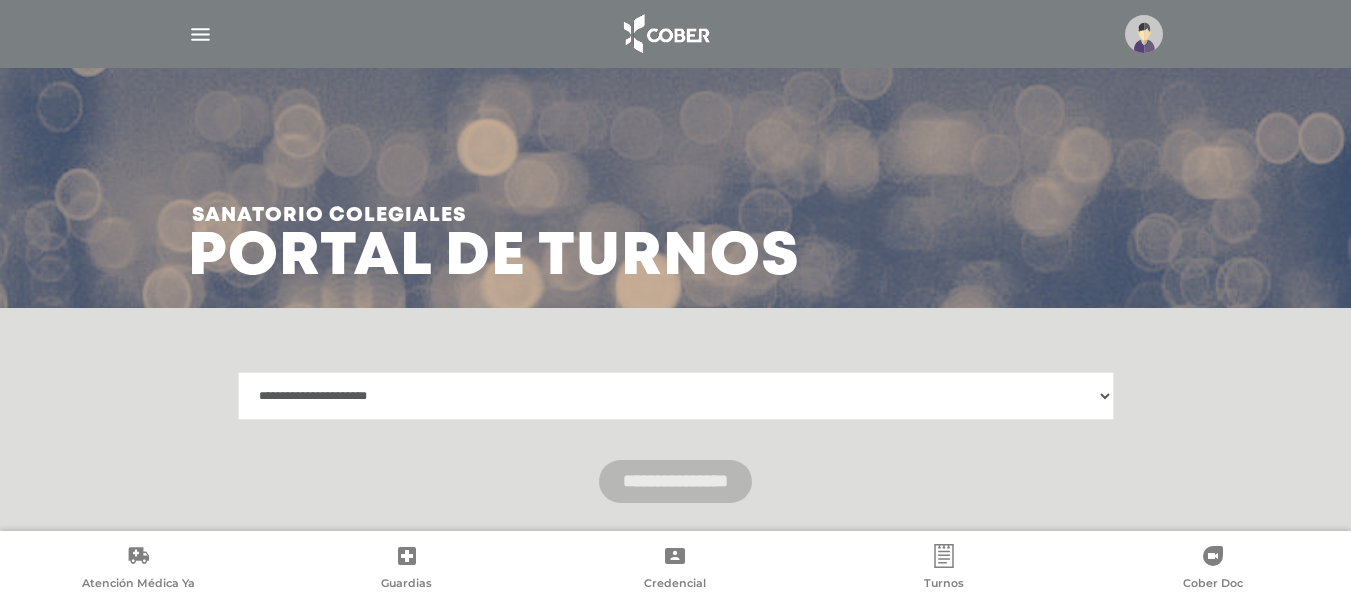 scroll, scrollTop: 0, scrollLeft: 0, axis: both 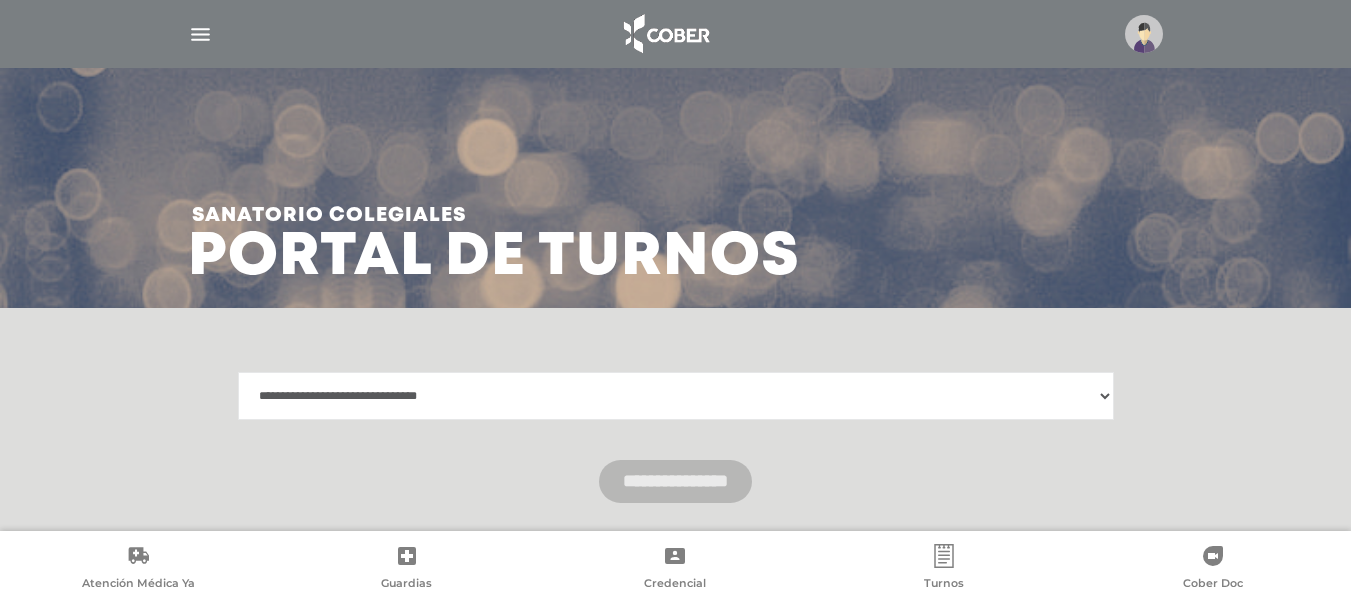 click on "**********" at bounding box center [676, 396] 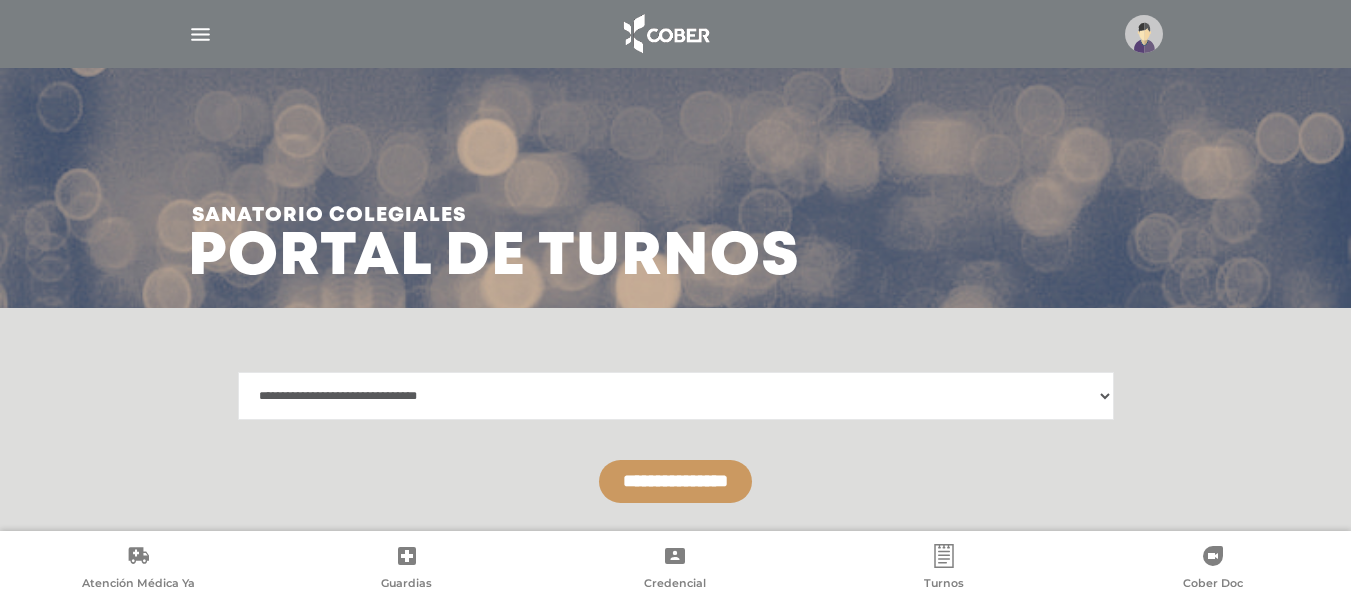 click on "**********" at bounding box center (675, 481) 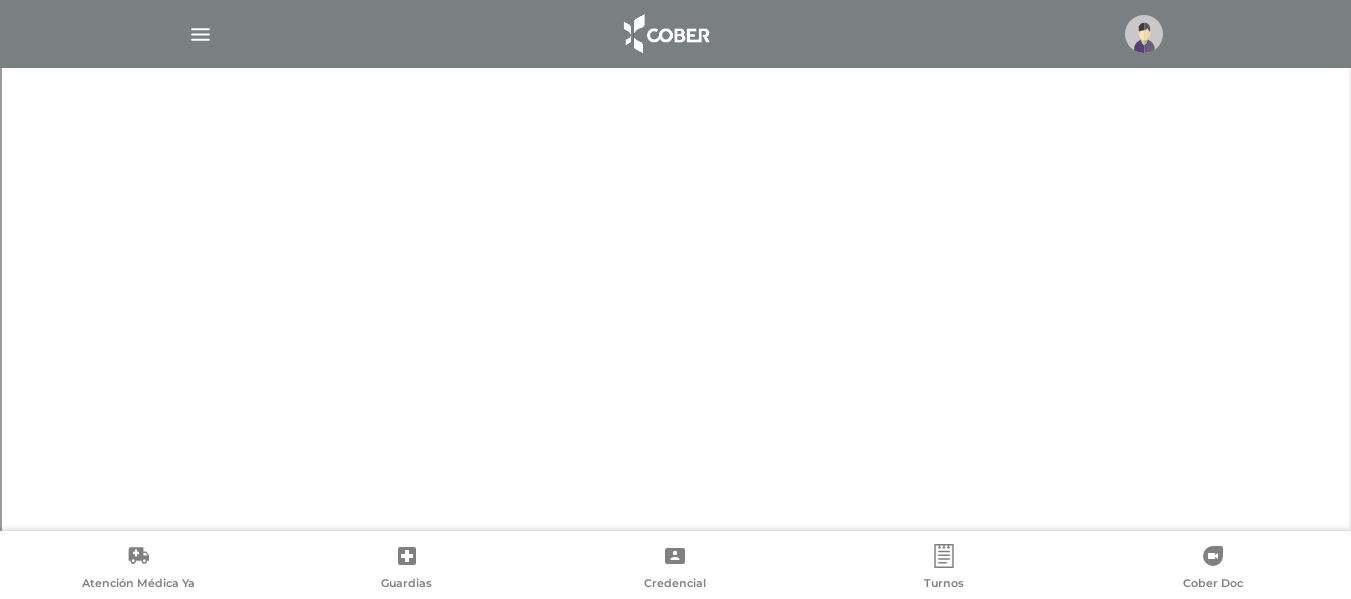 scroll, scrollTop: 986, scrollLeft: 0, axis: vertical 